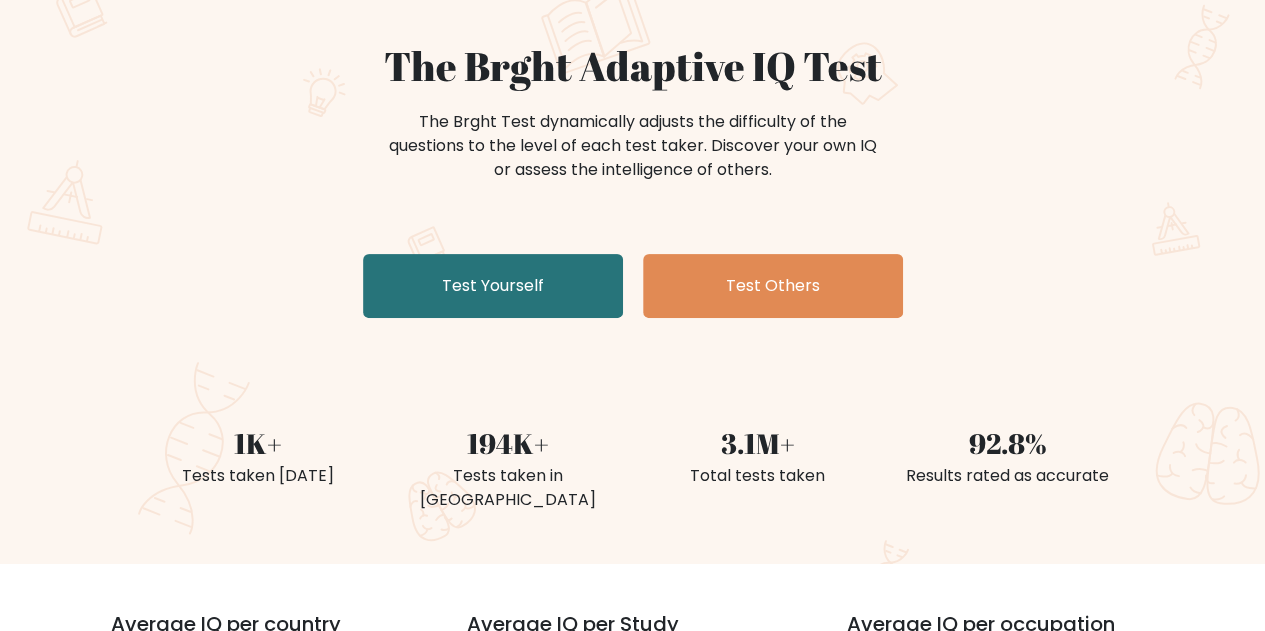 scroll, scrollTop: 400, scrollLeft: 0, axis: vertical 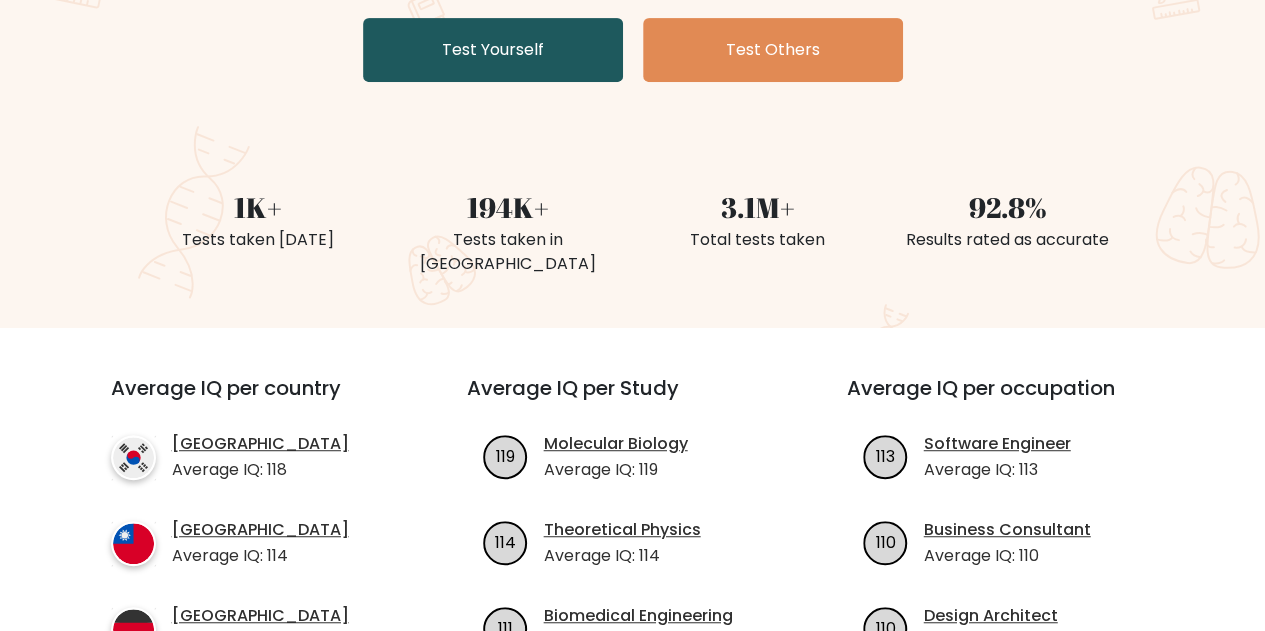 click on "Test Yourself" at bounding box center [493, 50] 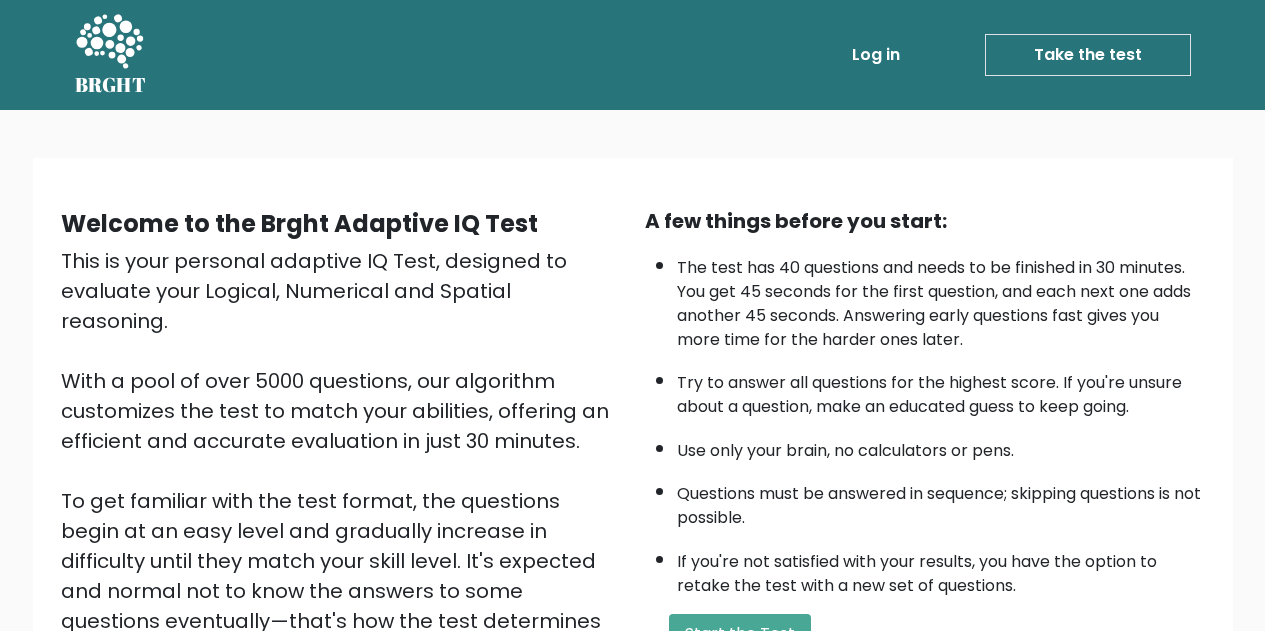 scroll, scrollTop: 0, scrollLeft: 0, axis: both 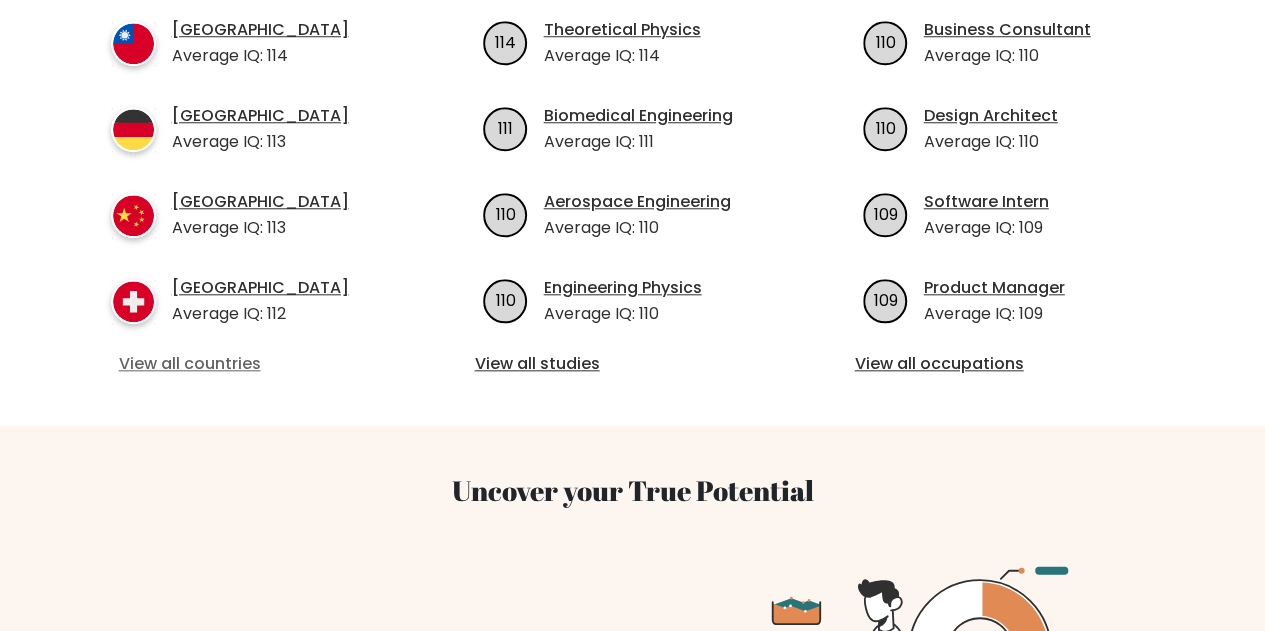 click on "View all countries" at bounding box center [253, 364] 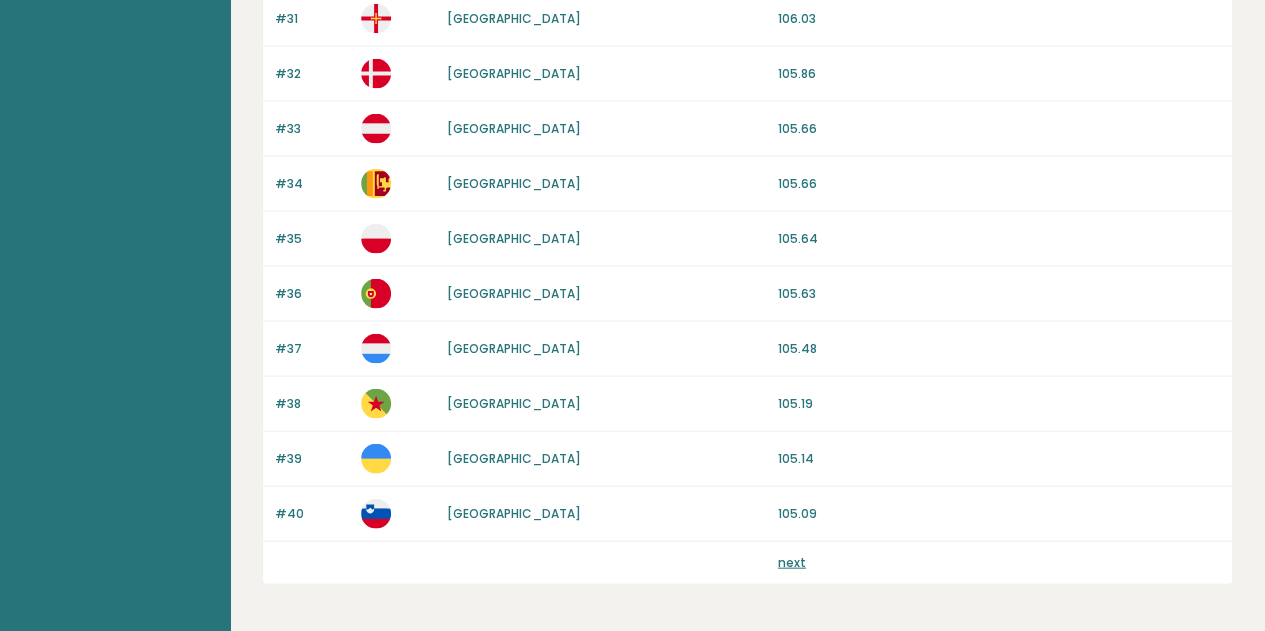scroll, scrollTop: 1975, scrollLeft: 0, axis: vertical 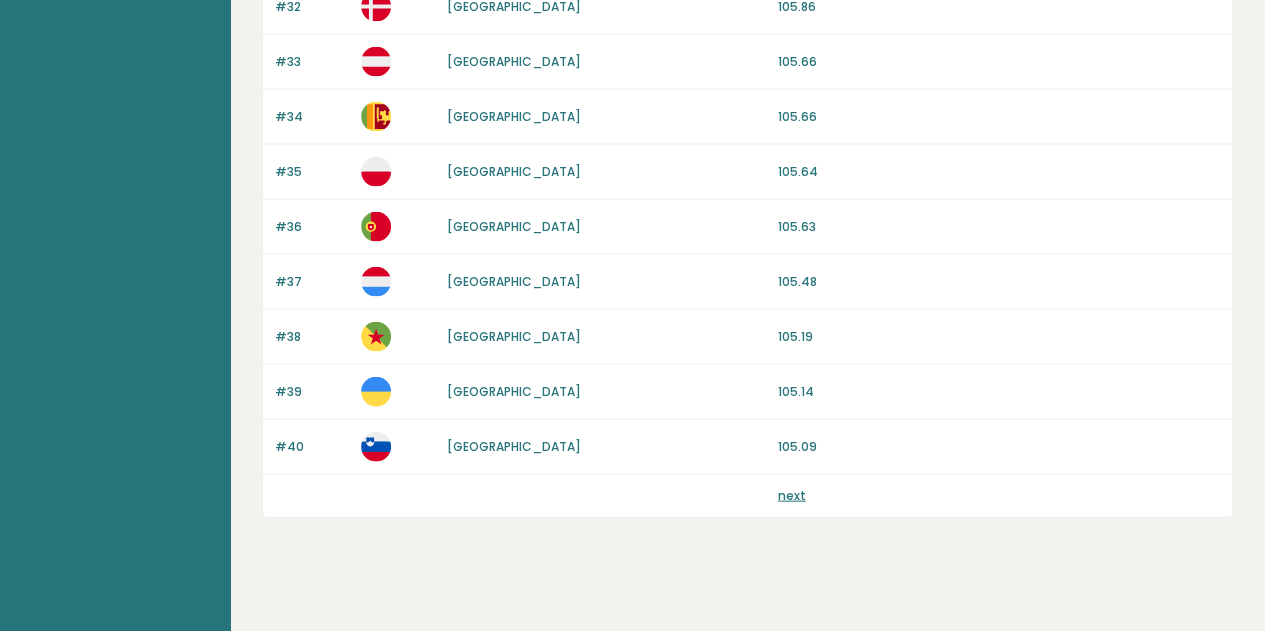 click on "next" at bounding box center (792, 495) 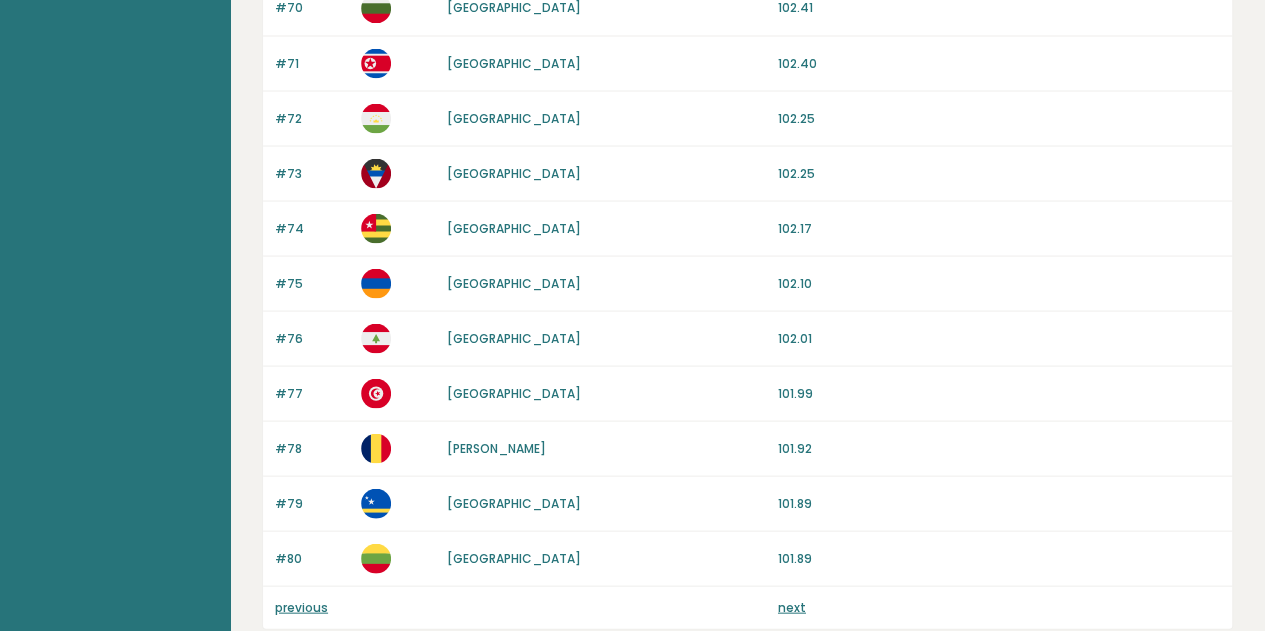 scroll, scrollTop: 1975, scrollLeft: 0, axis: vertical 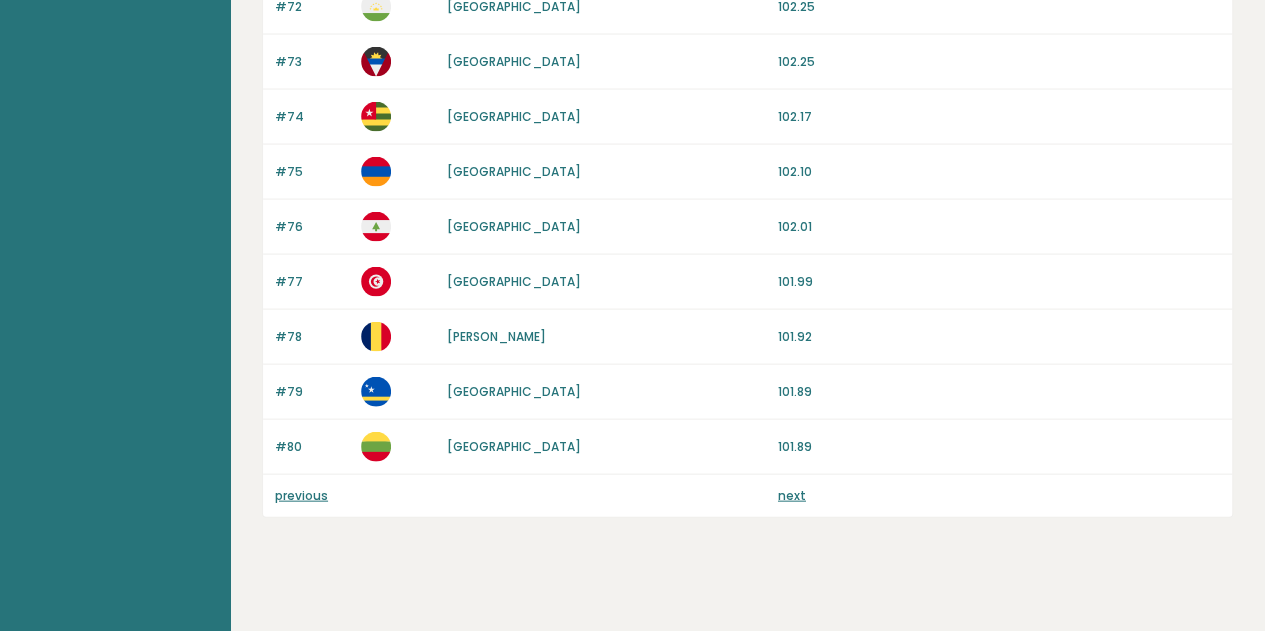 click on "next" at bounding box center [792, 496] 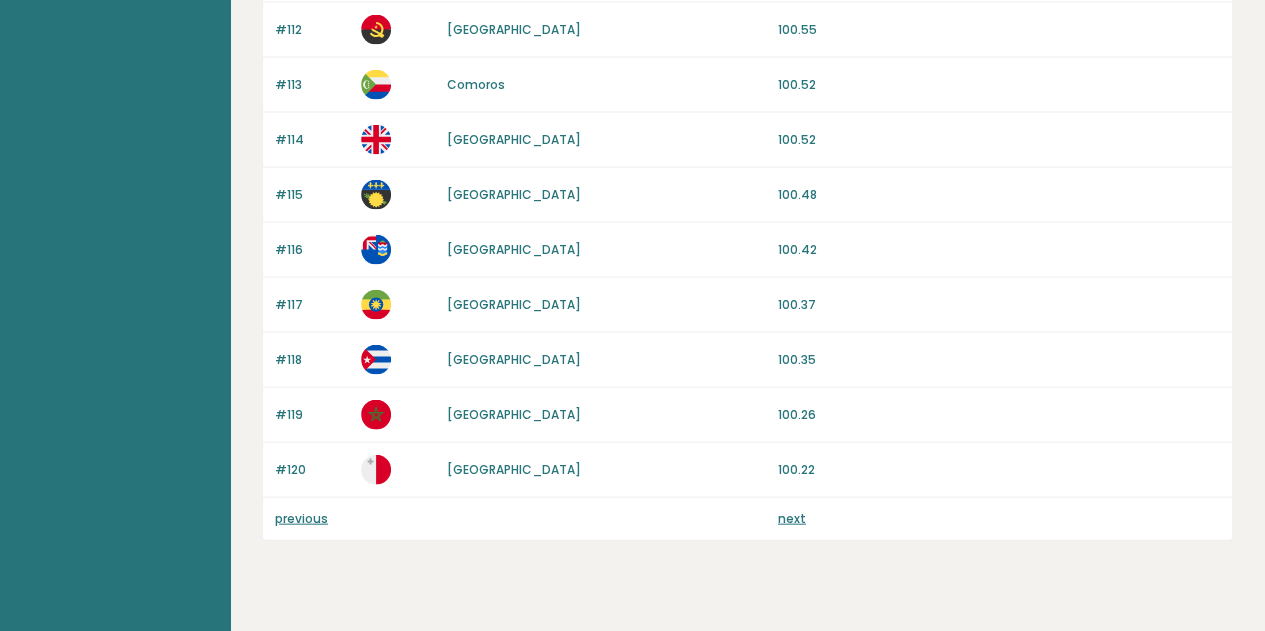 scroll, scrollTop: 1975, scrollLeft: 0, axis: vertical 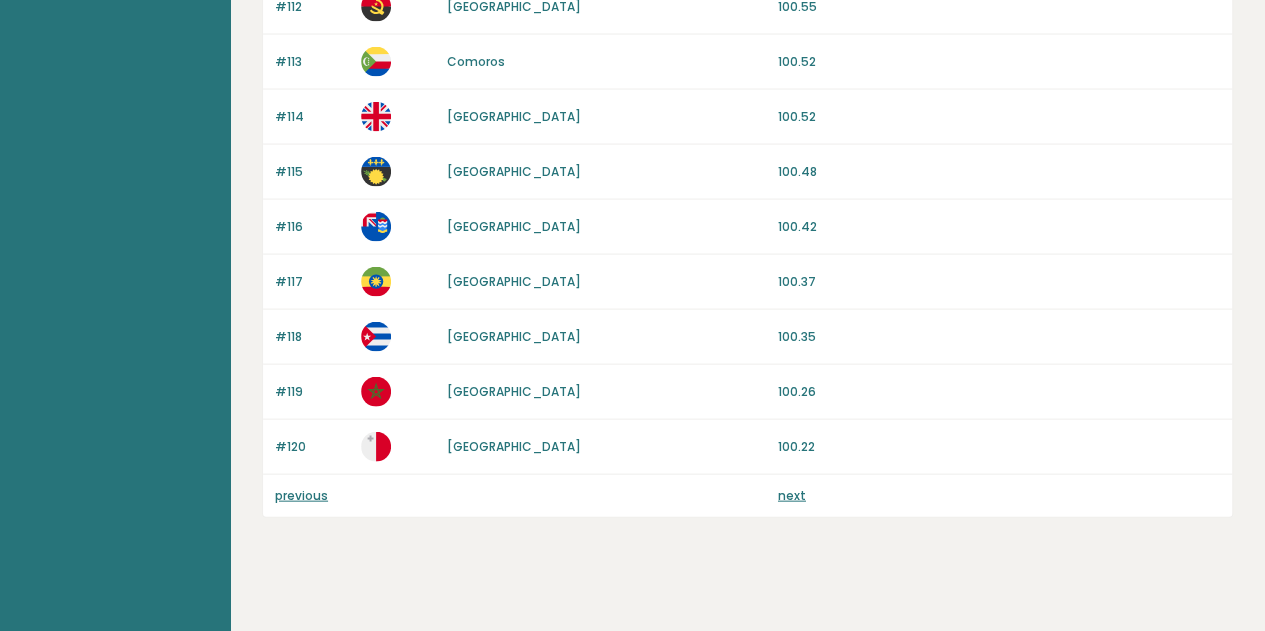 click on "next" at bounding box center [792, 495] 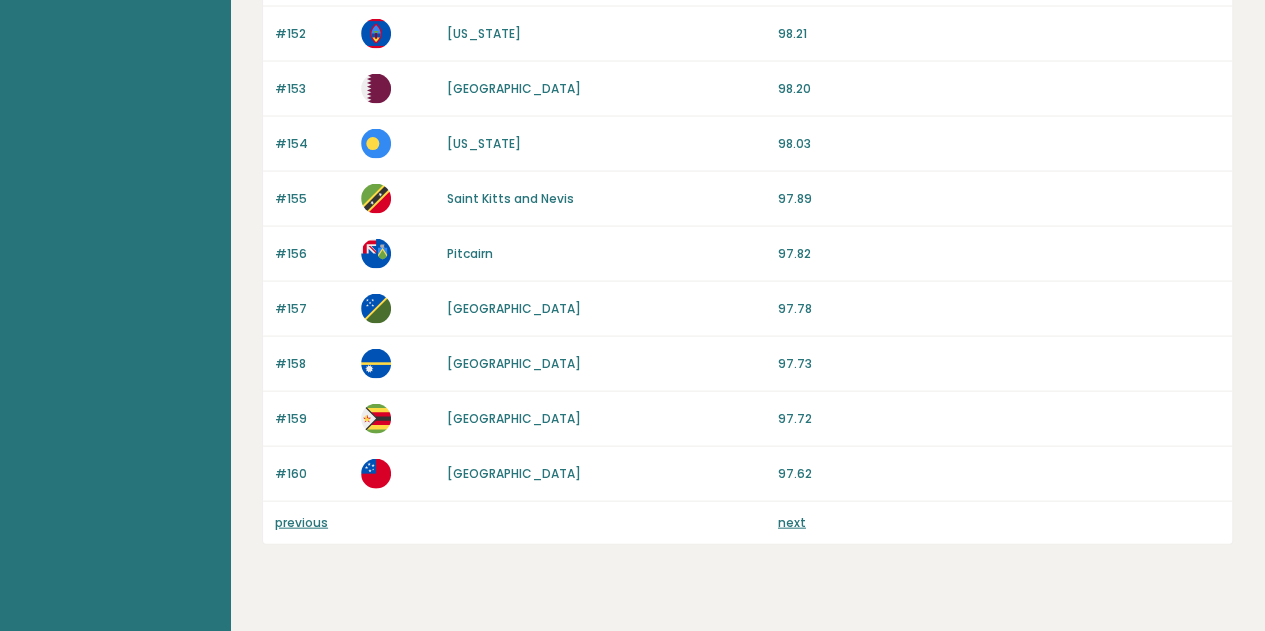 scroll, scrollTop: 1975, scrollLeft: 0, axis: vertical 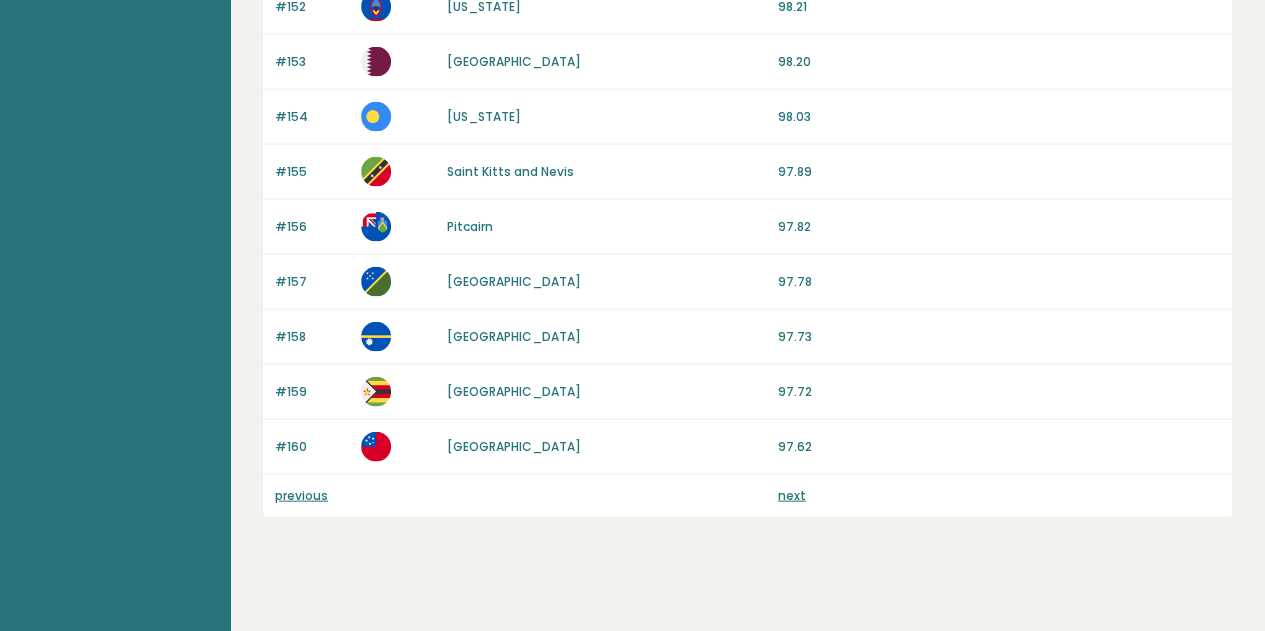 click on "next" at bounding box center (792, 495) 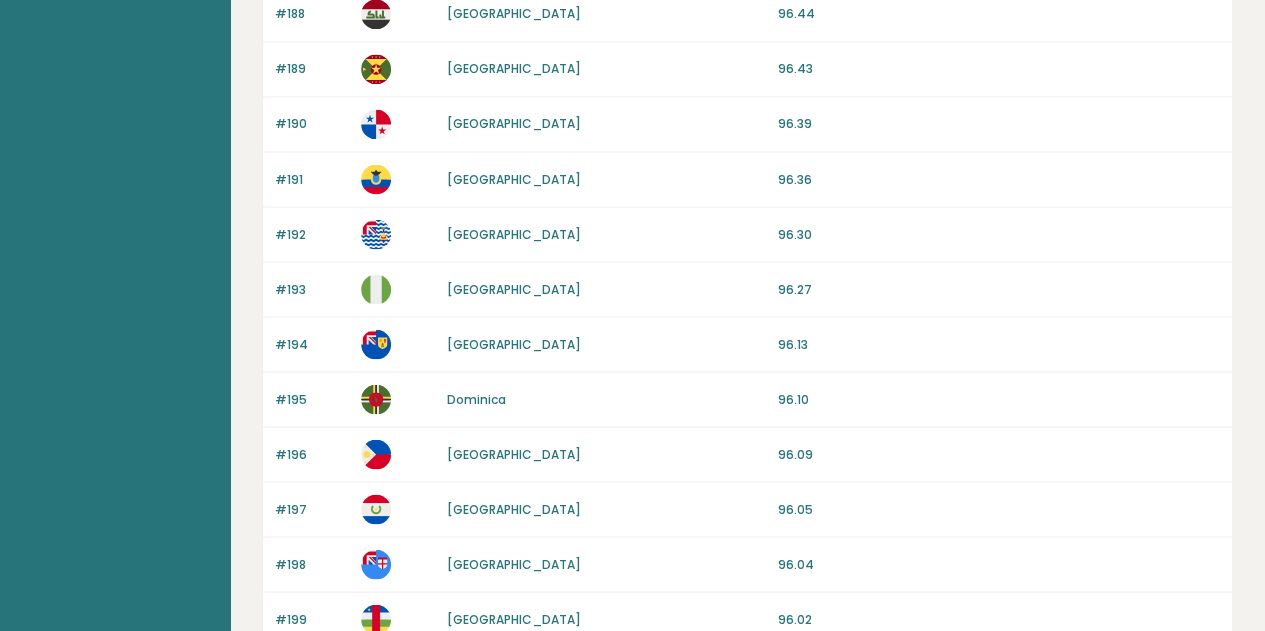 scroll, scrollTop: 1975, scrollLeft: 0, axis: vertical 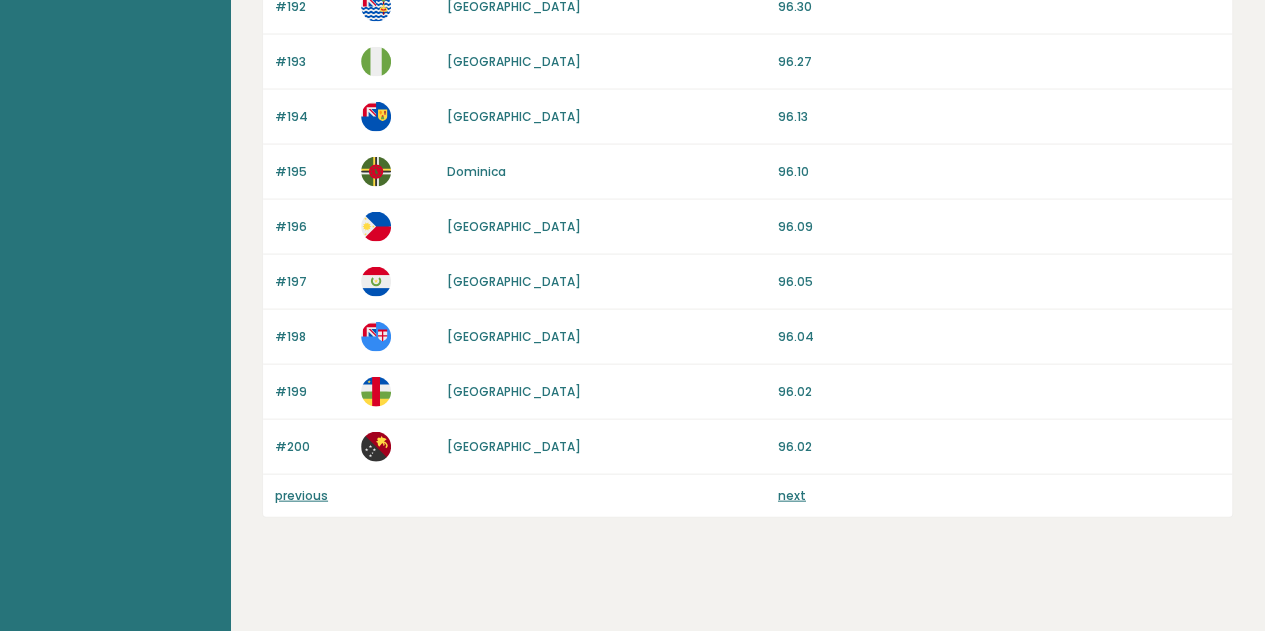 click on "next" at bounding box center [999, 496] 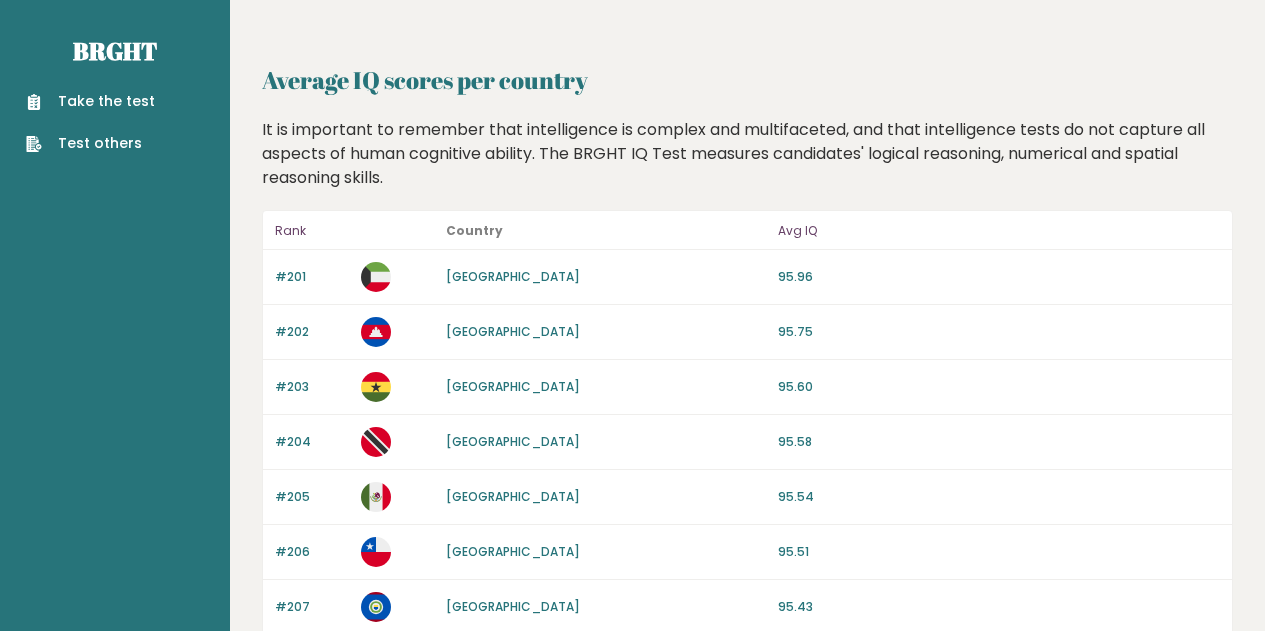 scroll, scrollTop: 0, scrollLeft: 0, axis: both 